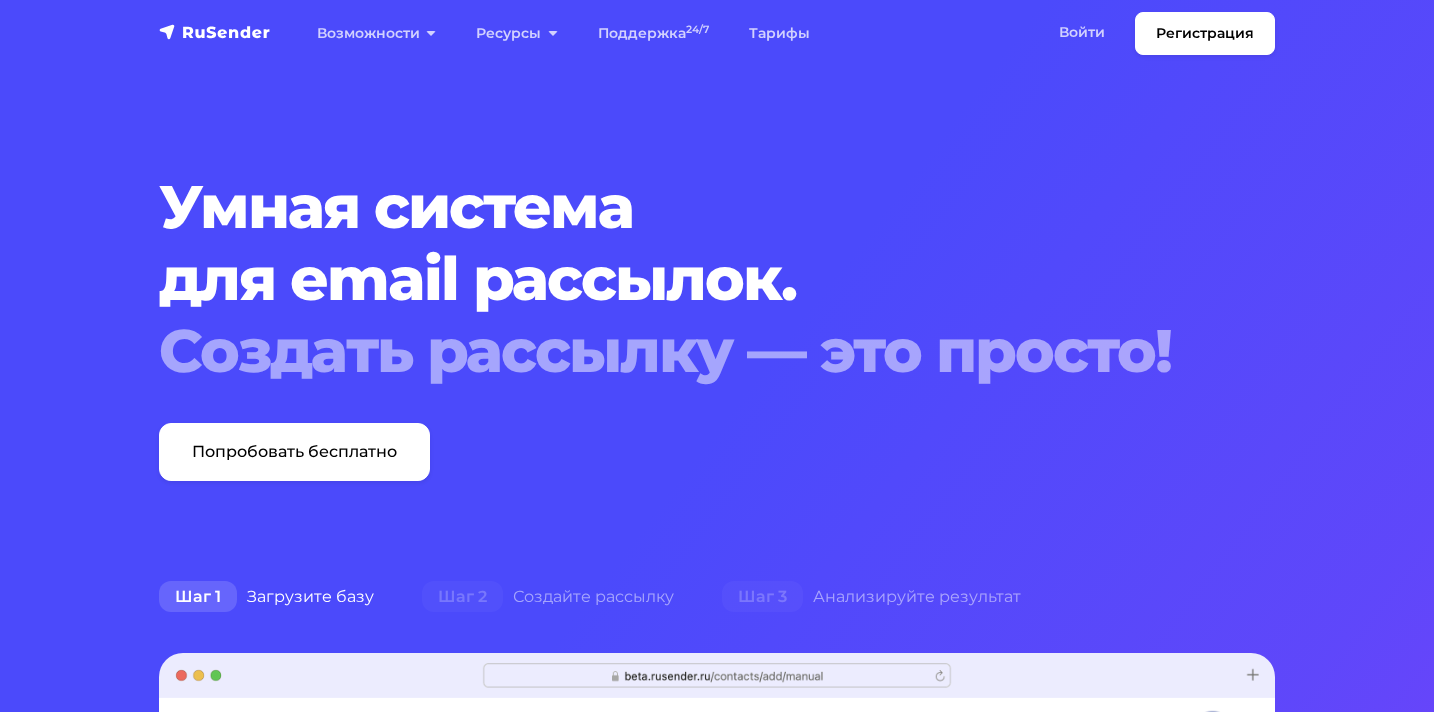 scroll, scrollTop: 0, scrollLeft: 0, axis: both 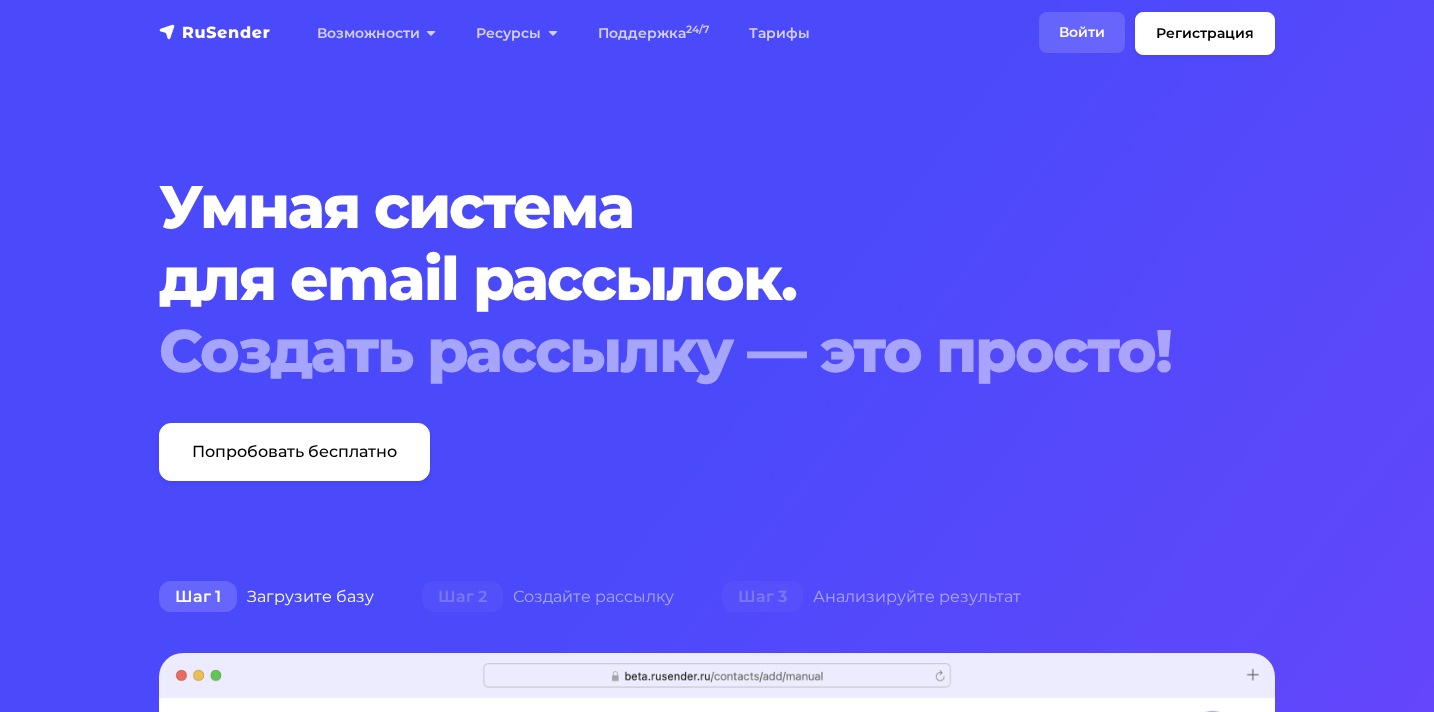 click on "Войти" at bounding box center [1082, 32] 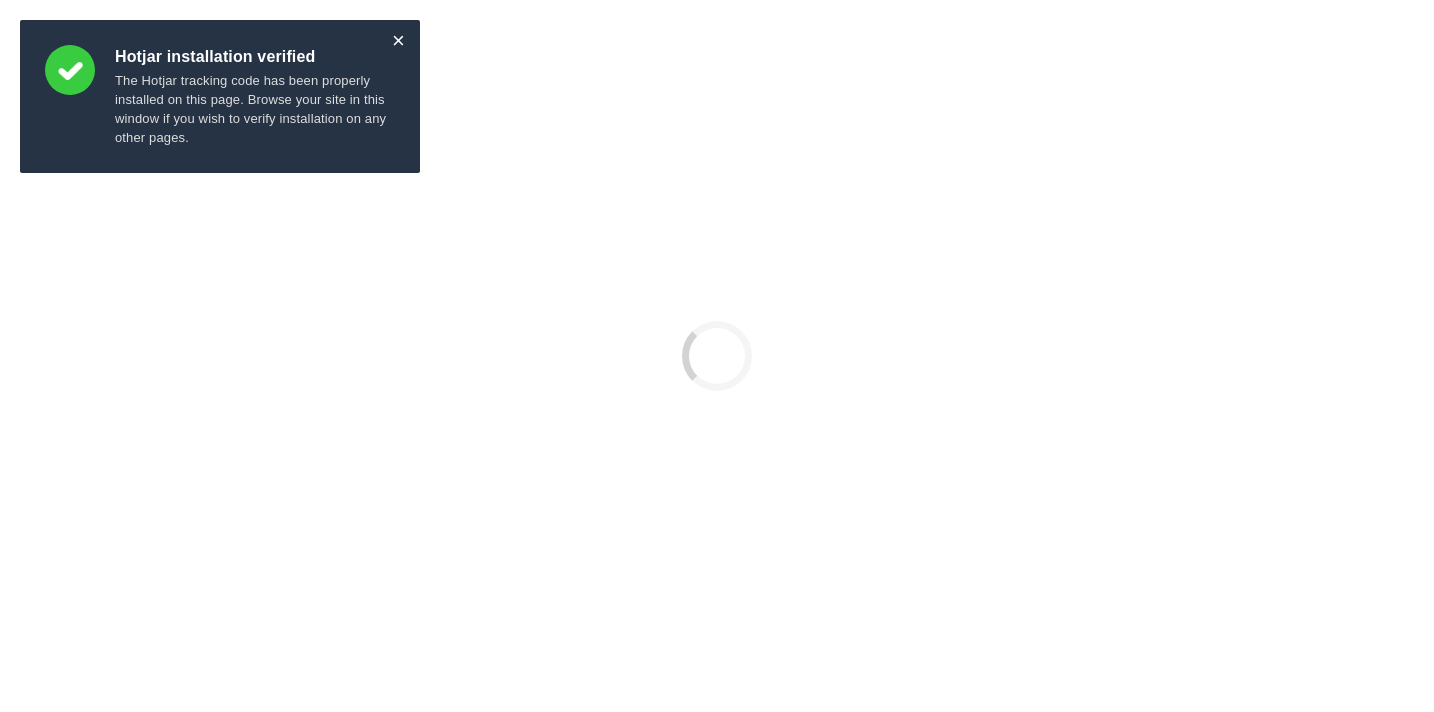 scroll, scrollTop: 0, scrollLeft: 0, axis: both 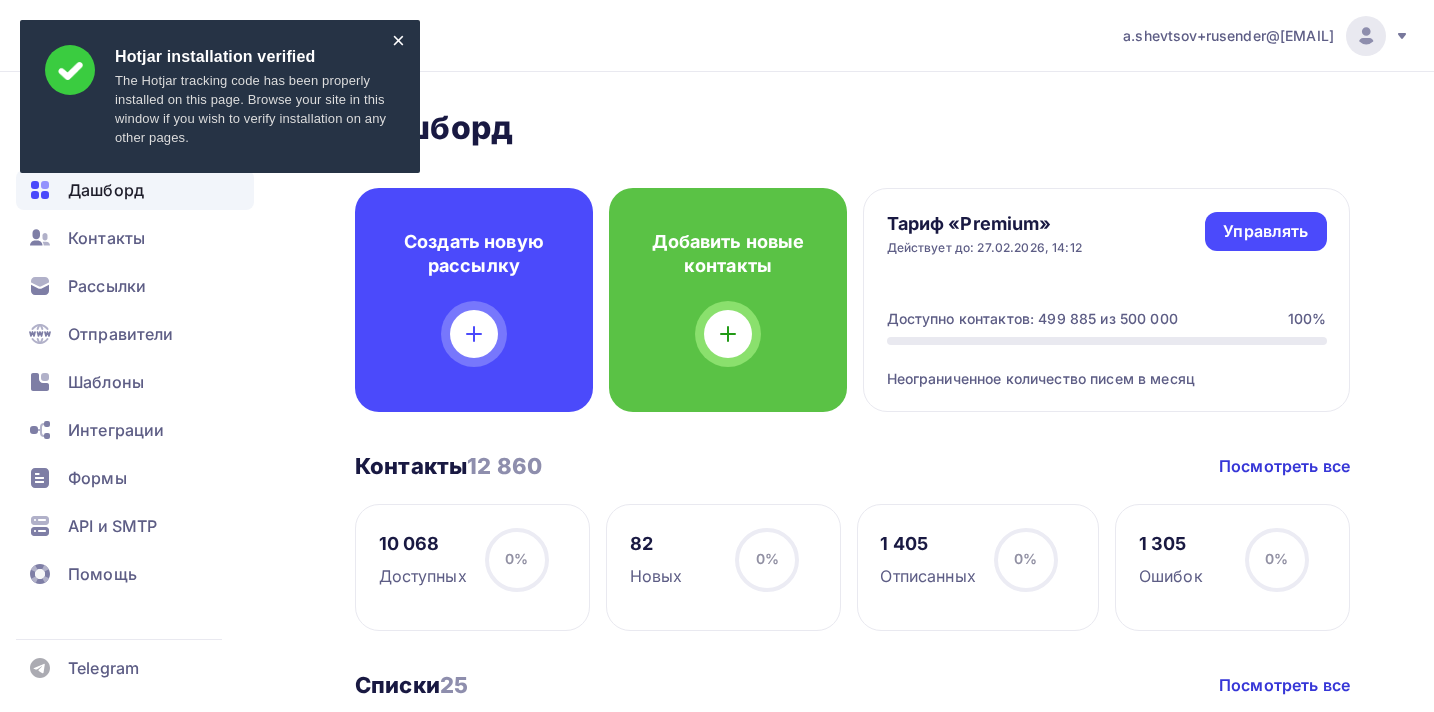 click on "Hotjar installation verified" at bounding box center (255, 56) 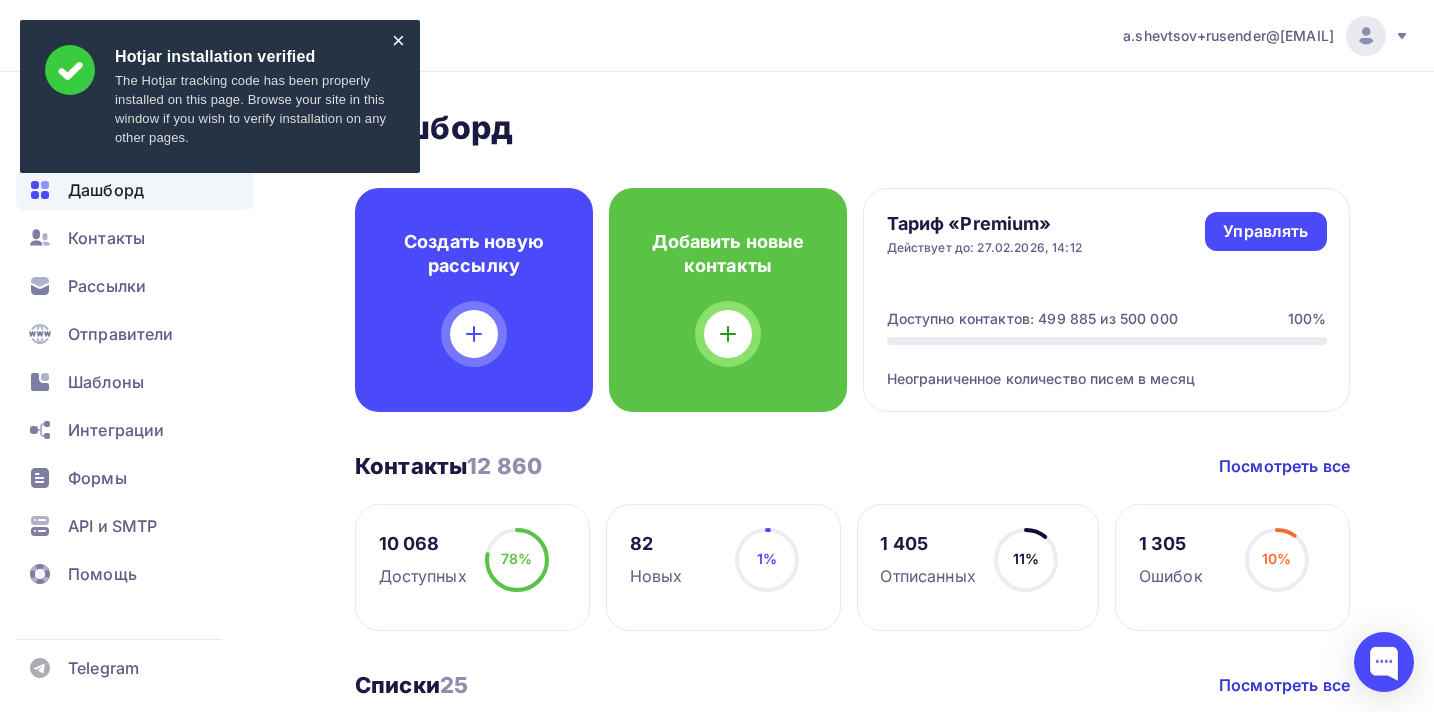 click on "×" at bounding box center (398, 40) 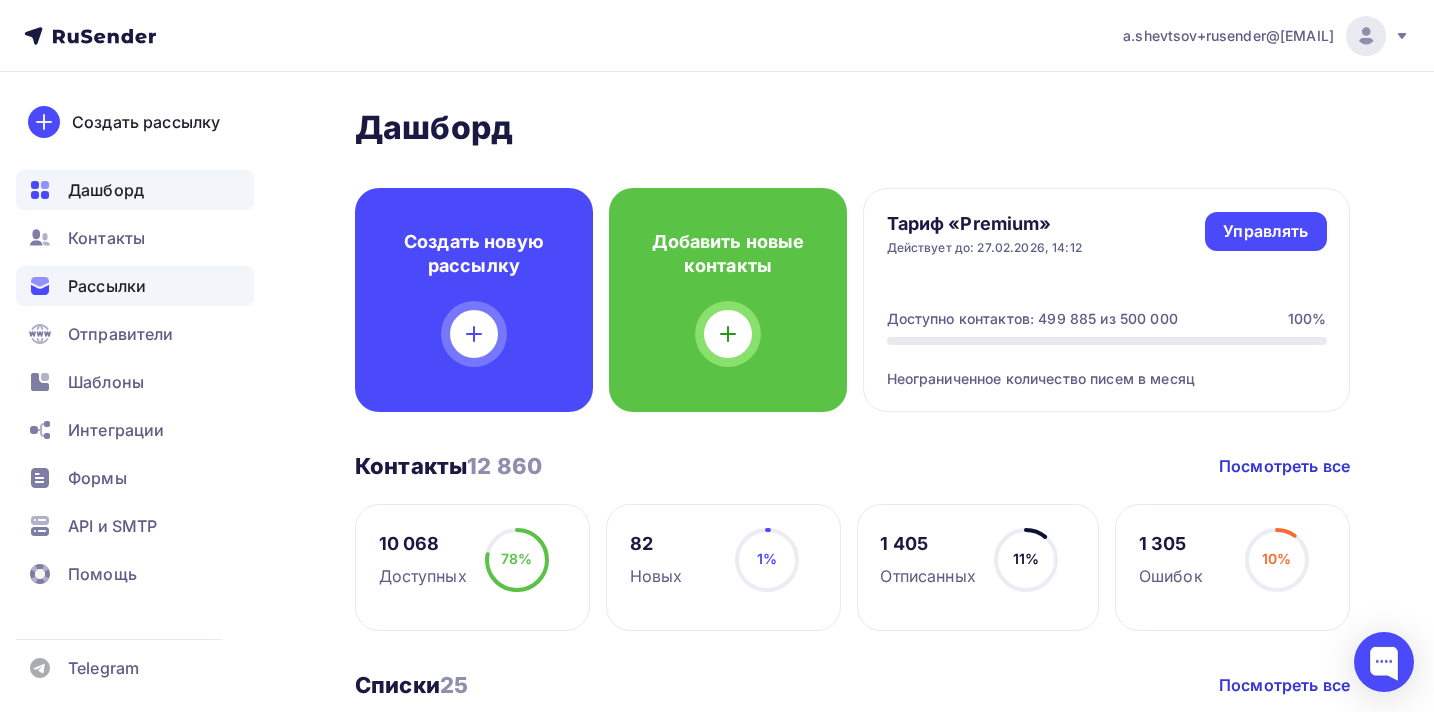 click on "Рассылки" at bounding box center (107, 286) 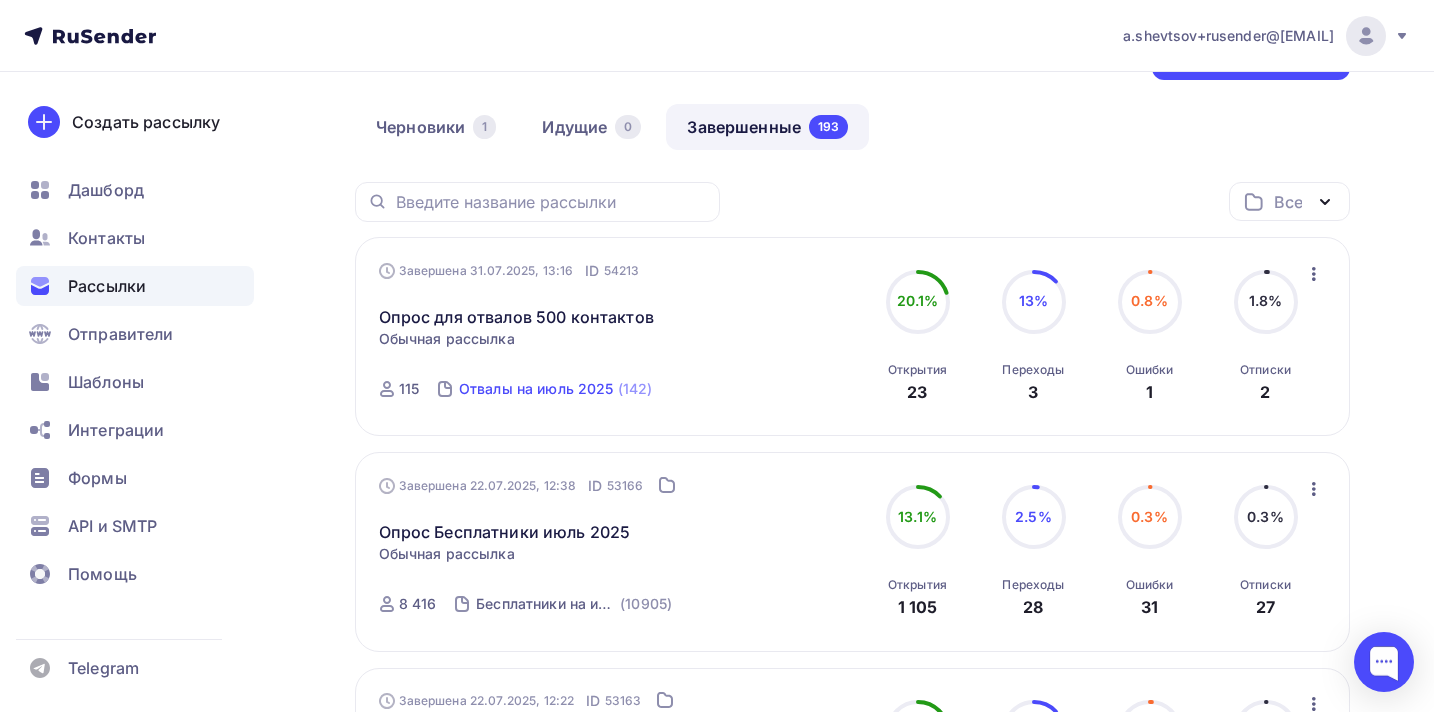 scroll, scrollTop: 0, scrollLeft: 0, axis: both 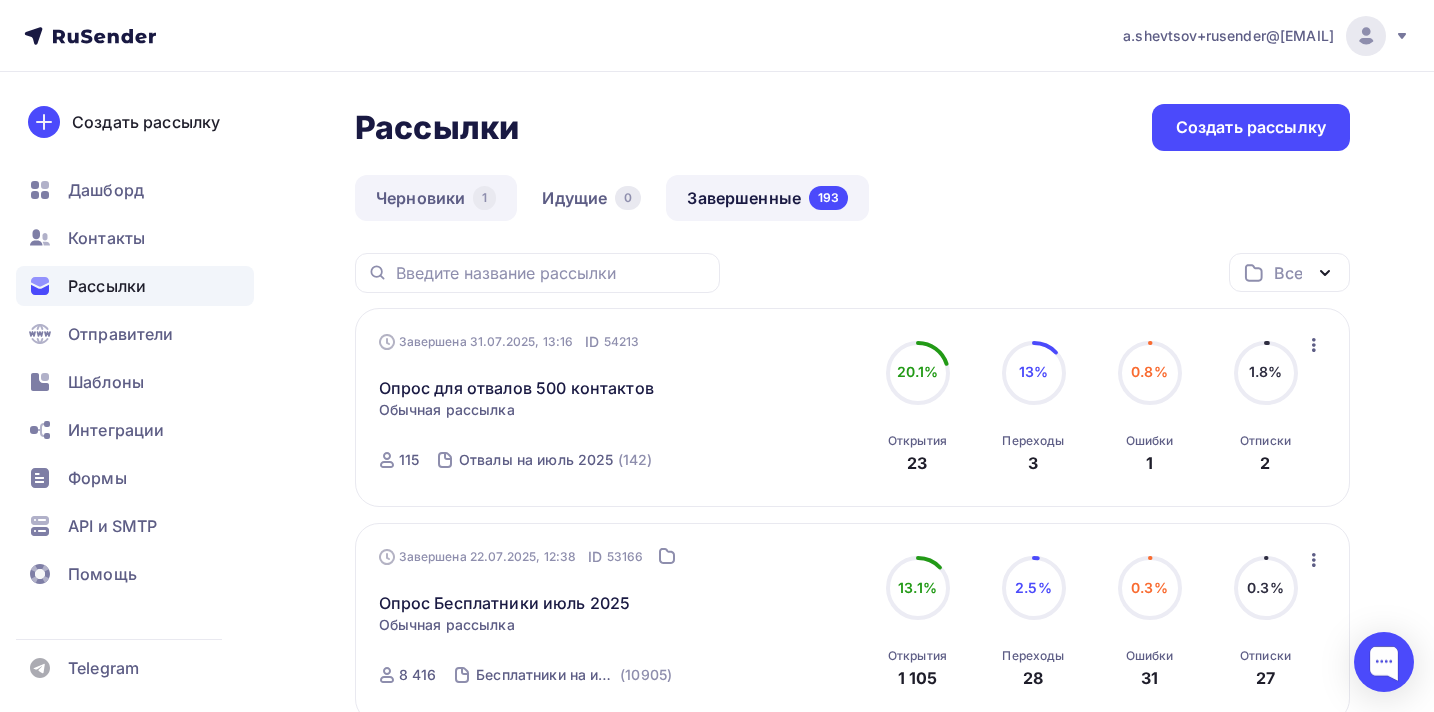 click on "Черновики
1" at bounding box center (436, 198) 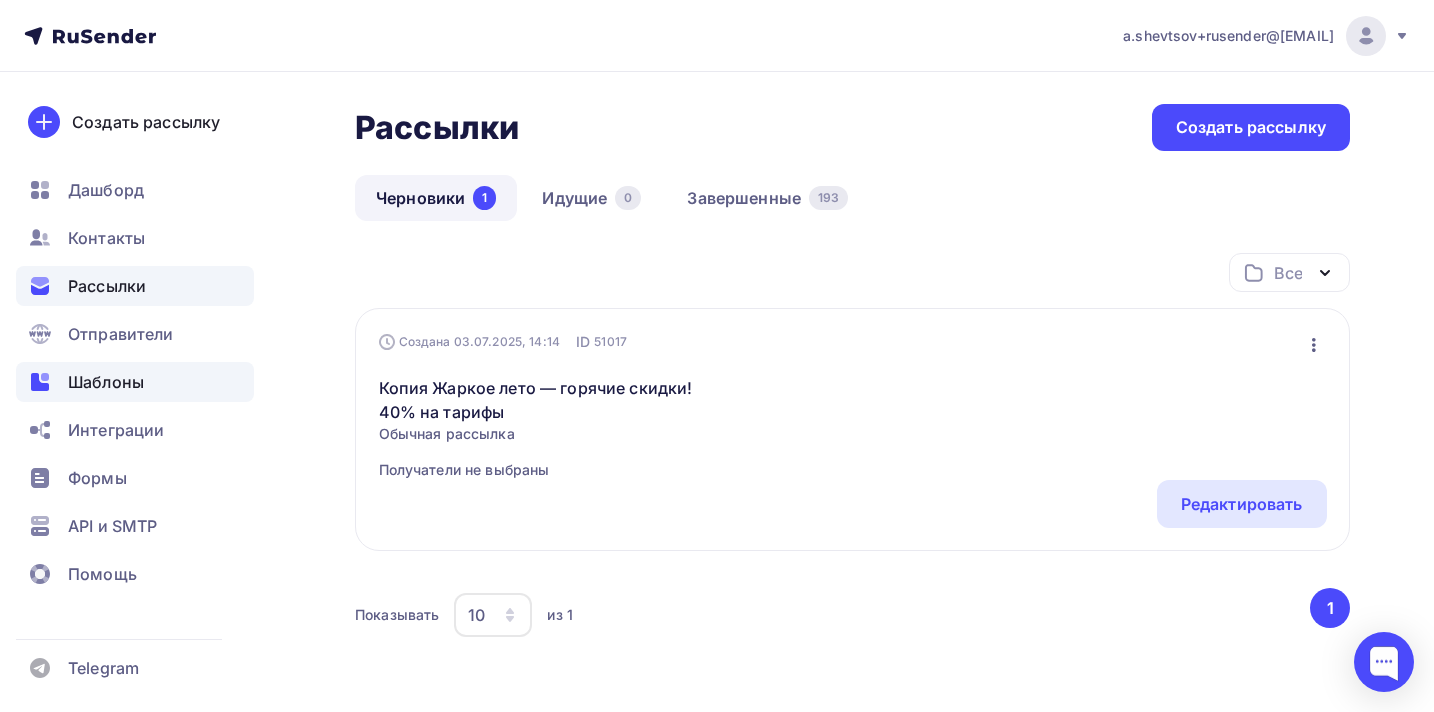 click on "Шаблоны" at bounding box center [106, 382] 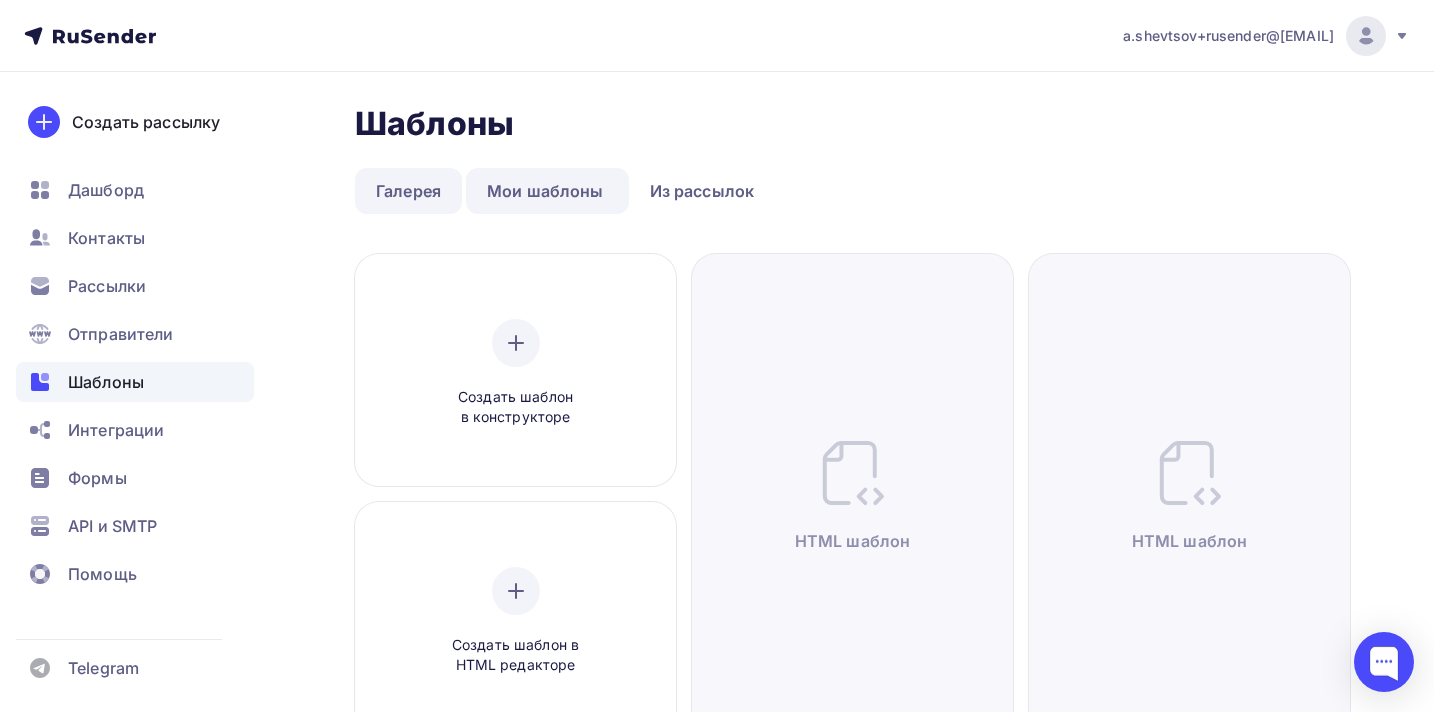 click on "Галерея" at bounding box center [408, 191] 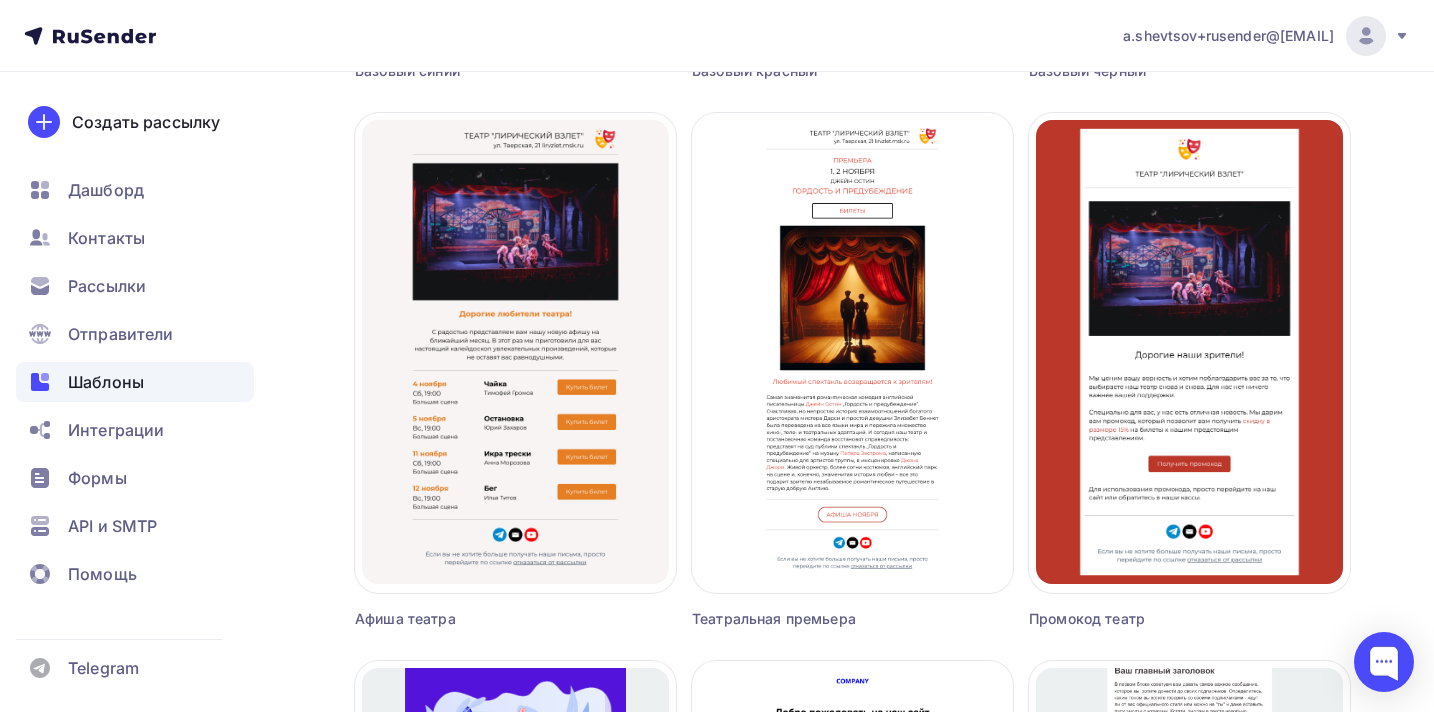 scroll, scrollTop: 1349, scrollLeft: 0, axis: vertical 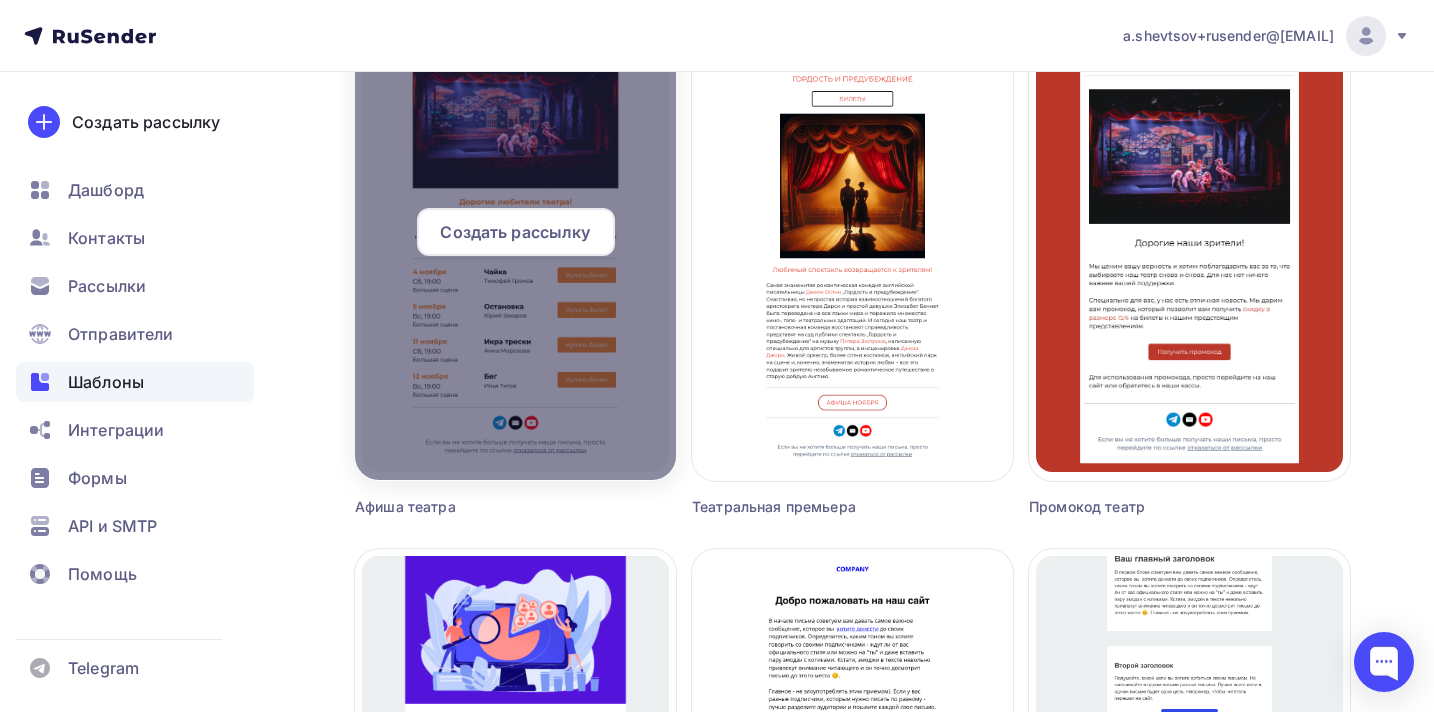 click on "Создать рассылку" at bounding box center [515, 232] 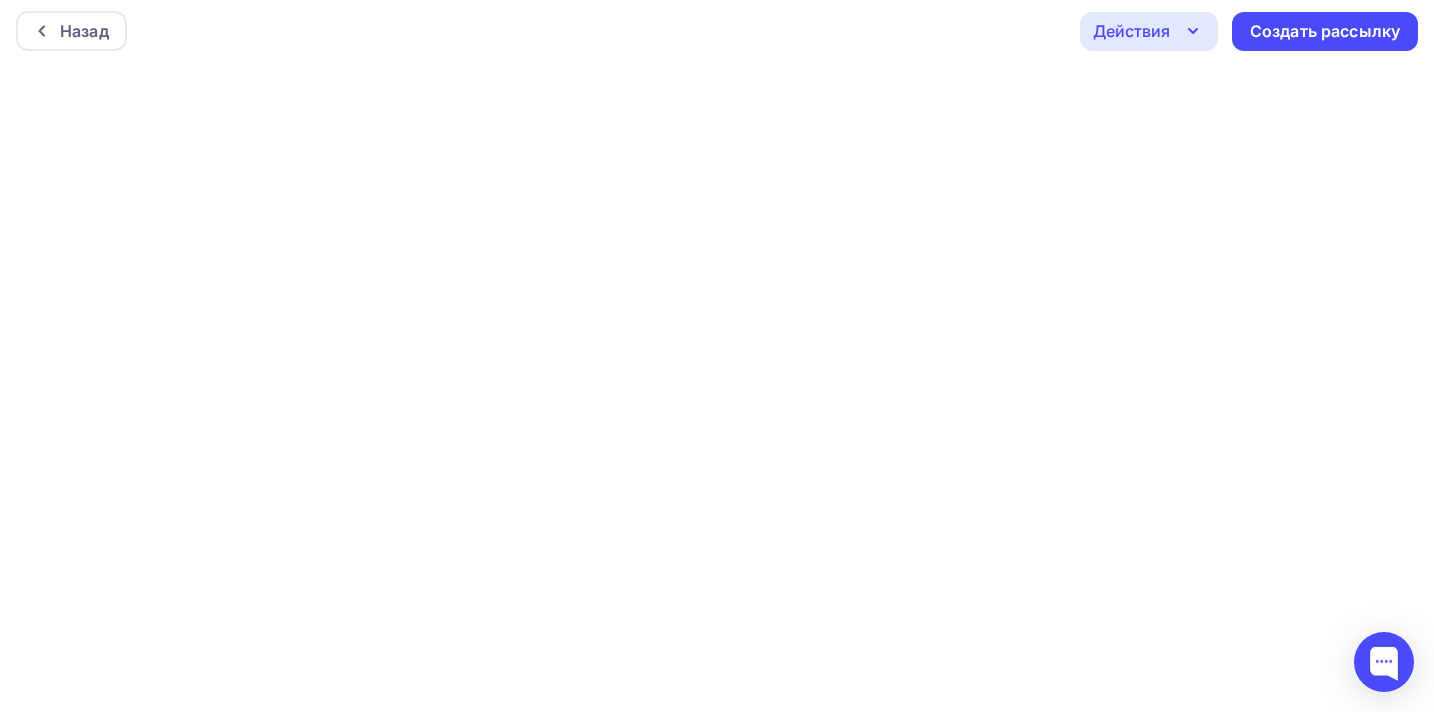 scroll, scrollTop: 0, scrollLeft: 0, axis: both 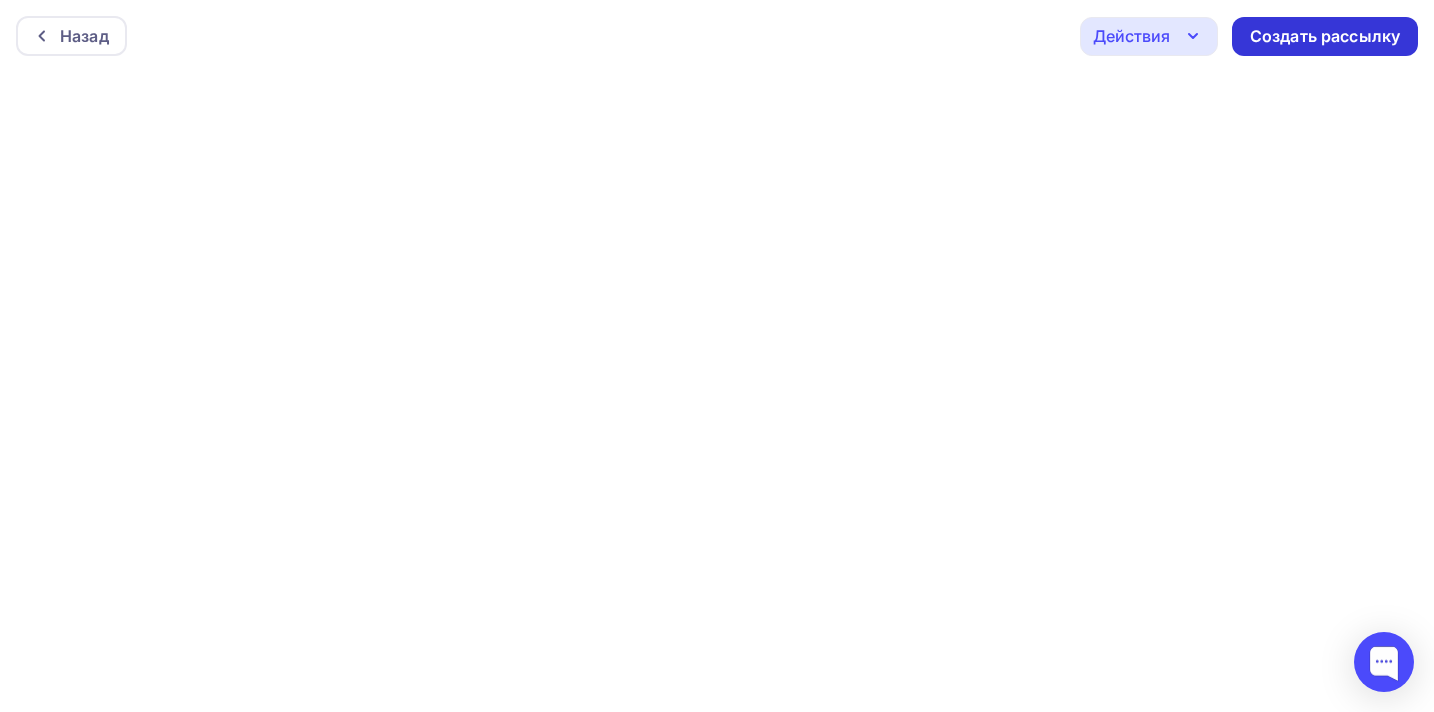 click on "Создать рассылку" at bounding box center [1325, 36] 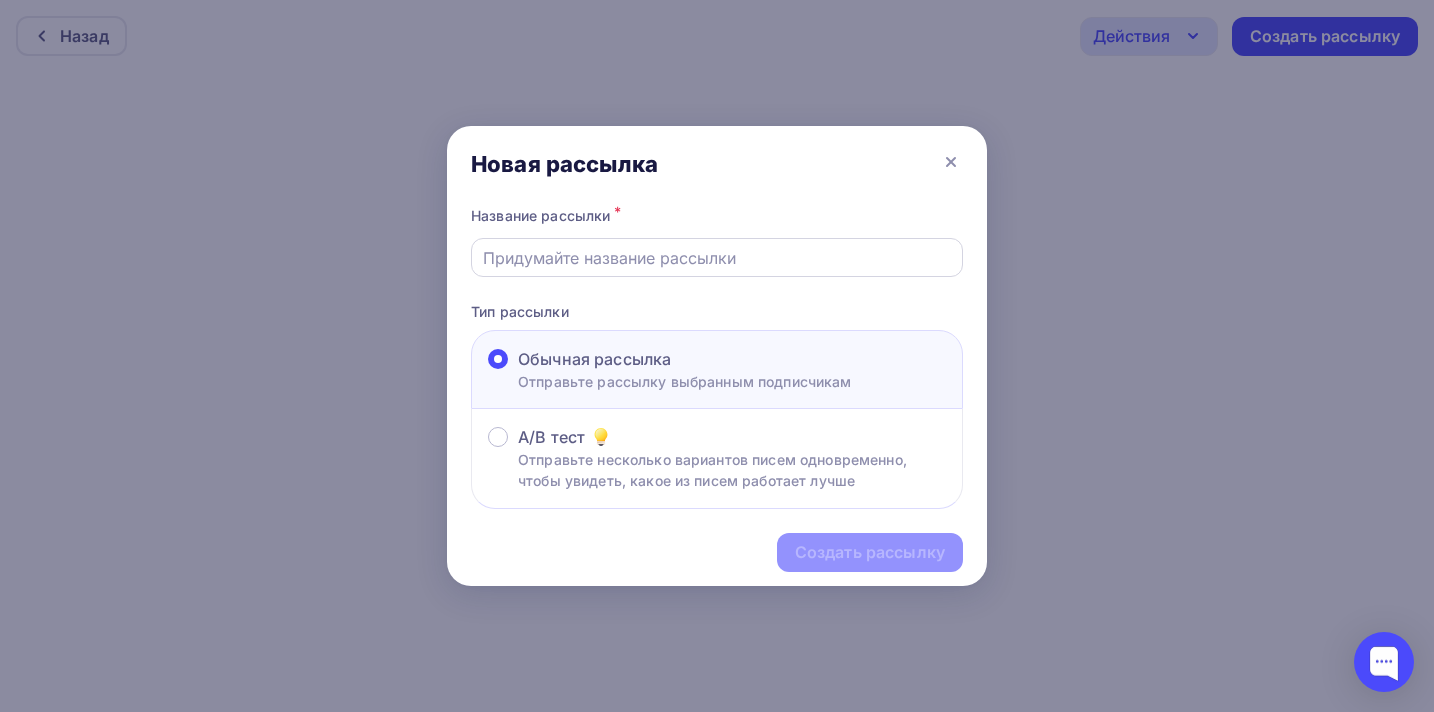 click at bounding box center (717, 258) 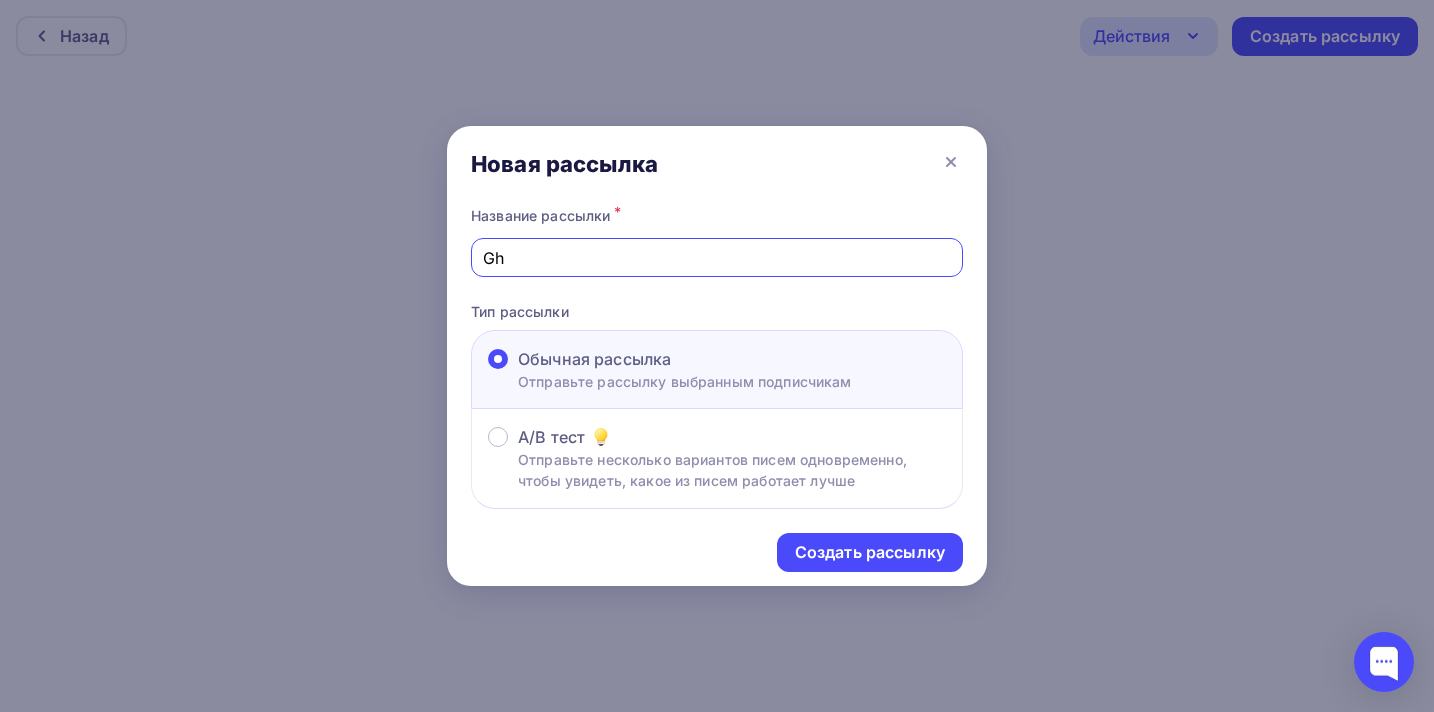 type on "G" 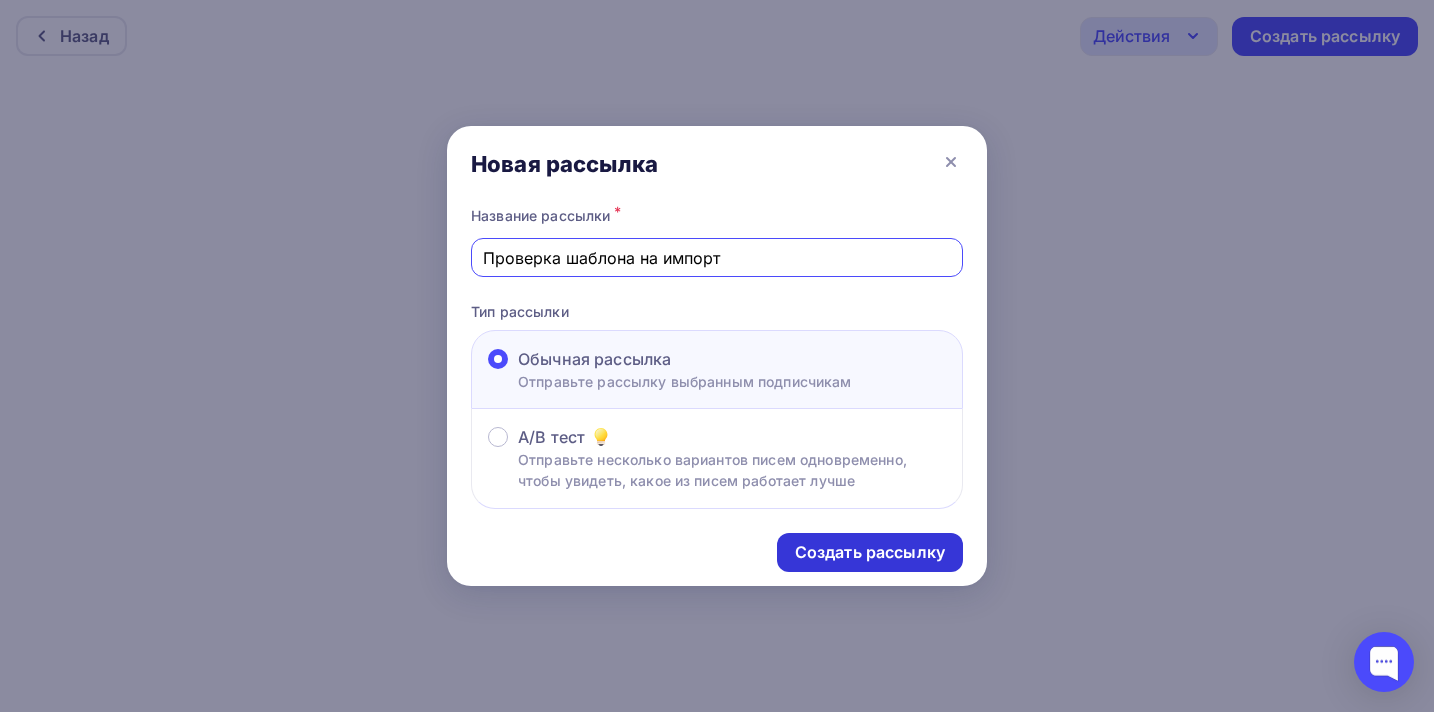 type on "Проверка шаблона на импорт" 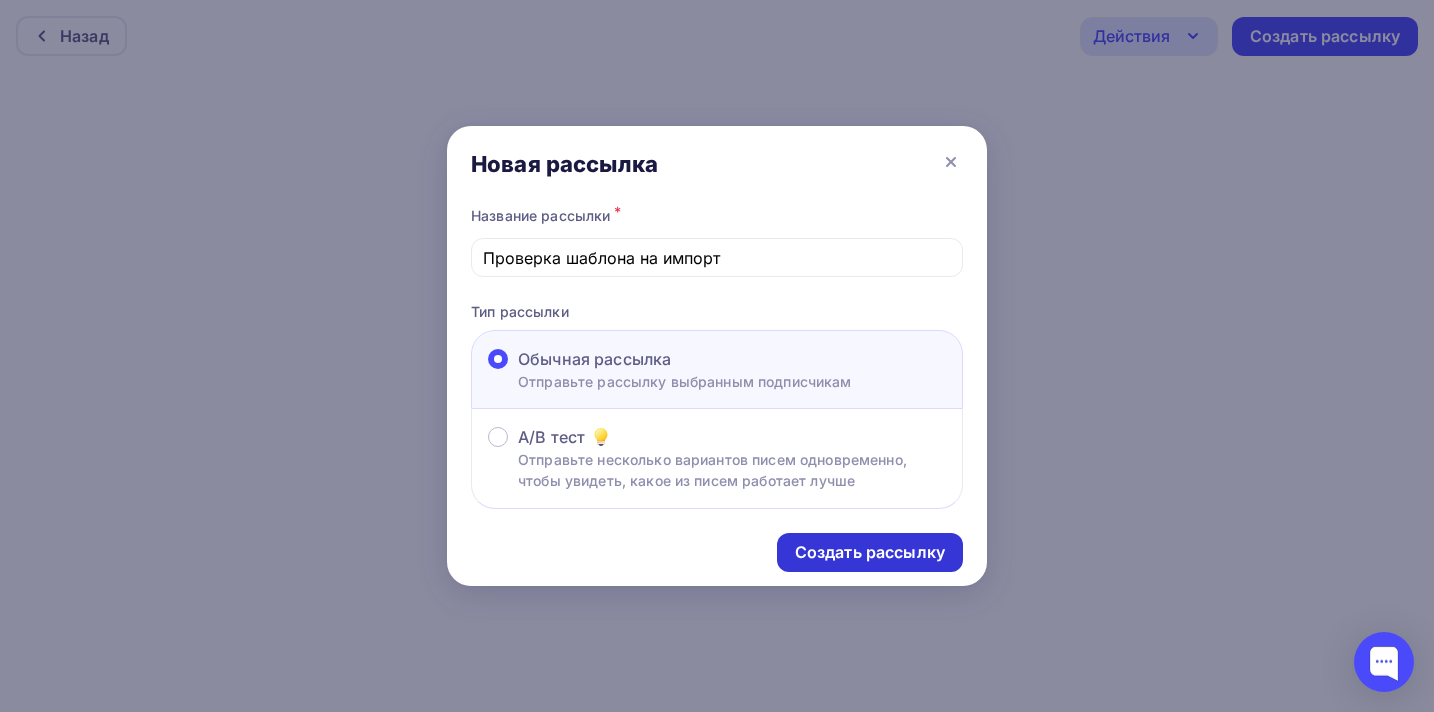 click on "Создать рассылку" at bounding box center (870, 552) 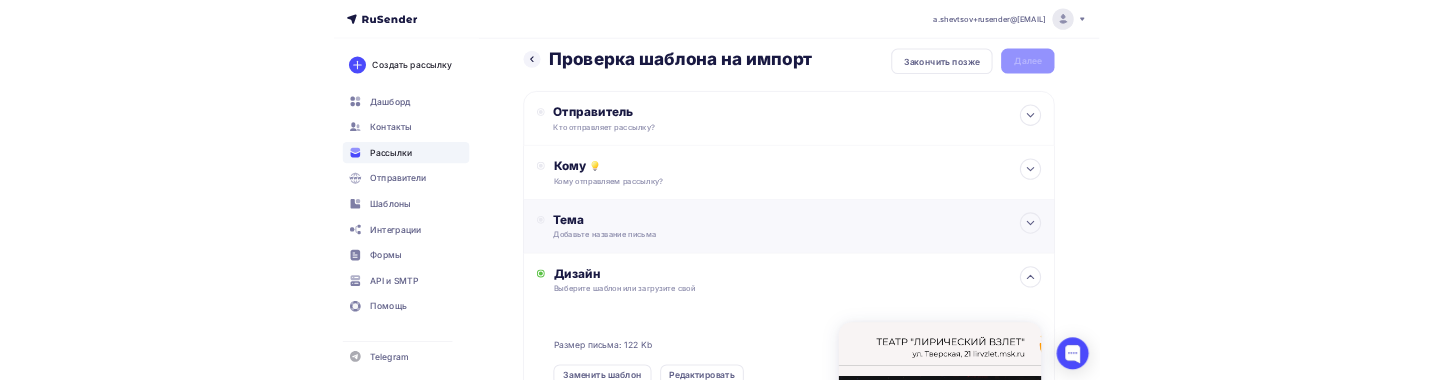 scroll, scrollTop: 0, scrollLeft: 0, axis: both 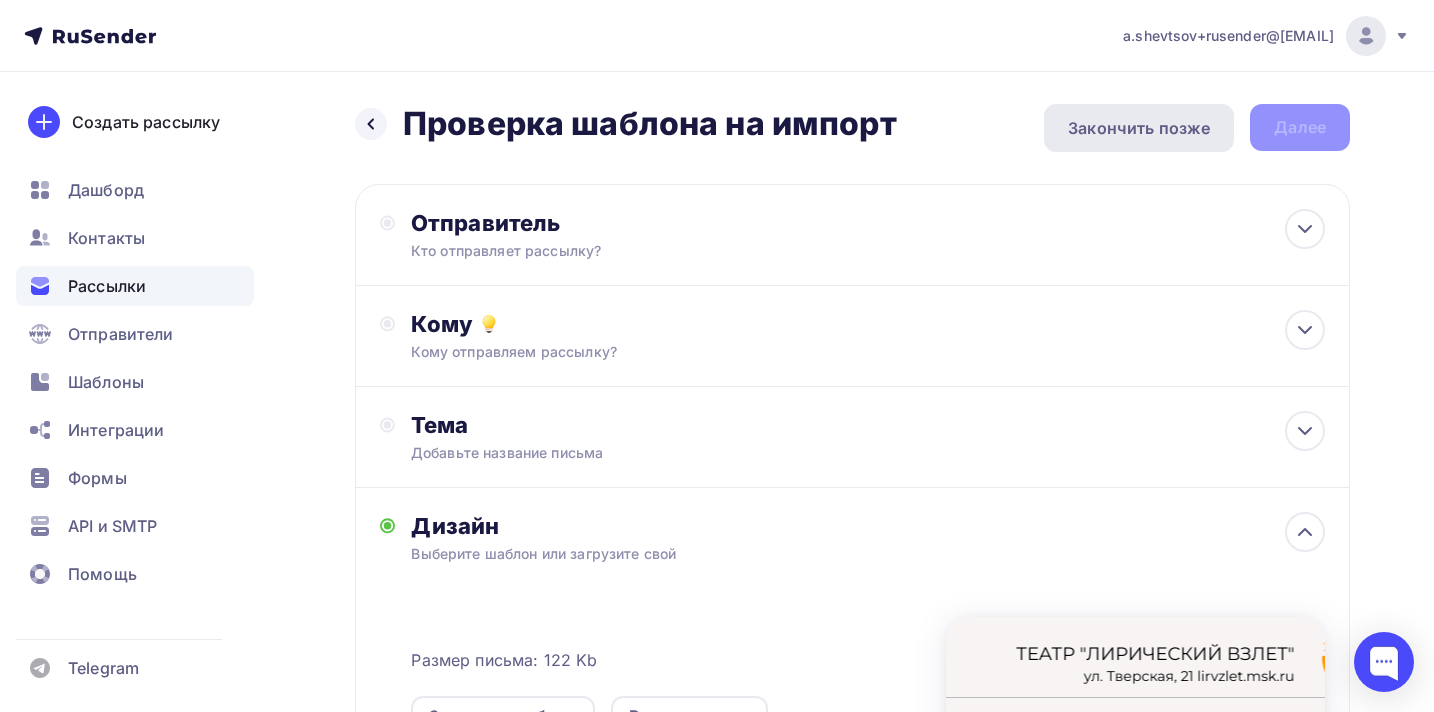 click on "Закончить позже" at bounding box center [1139, 128] 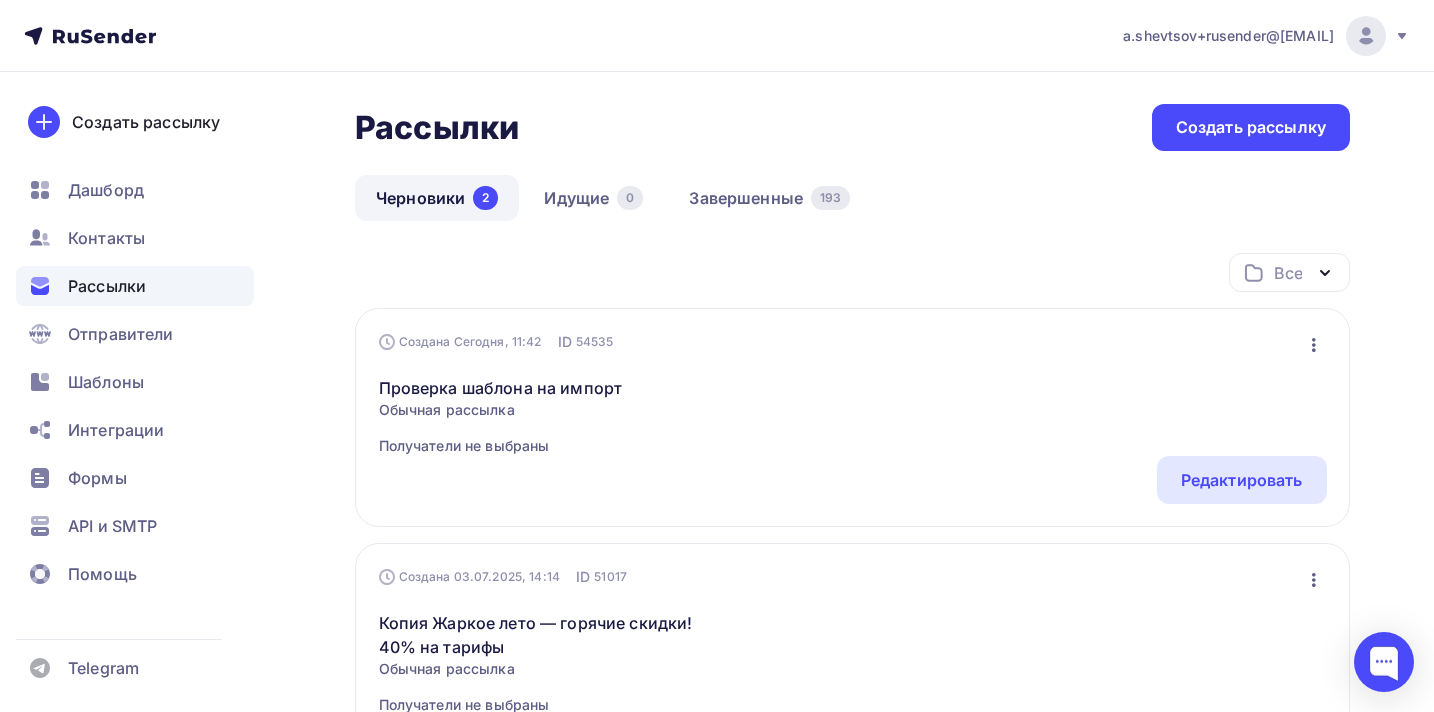 drag, startPoint x: 1070, startPoint y: 34, endPoint x: 1335, endPoint y: 41, distance: 265.09244 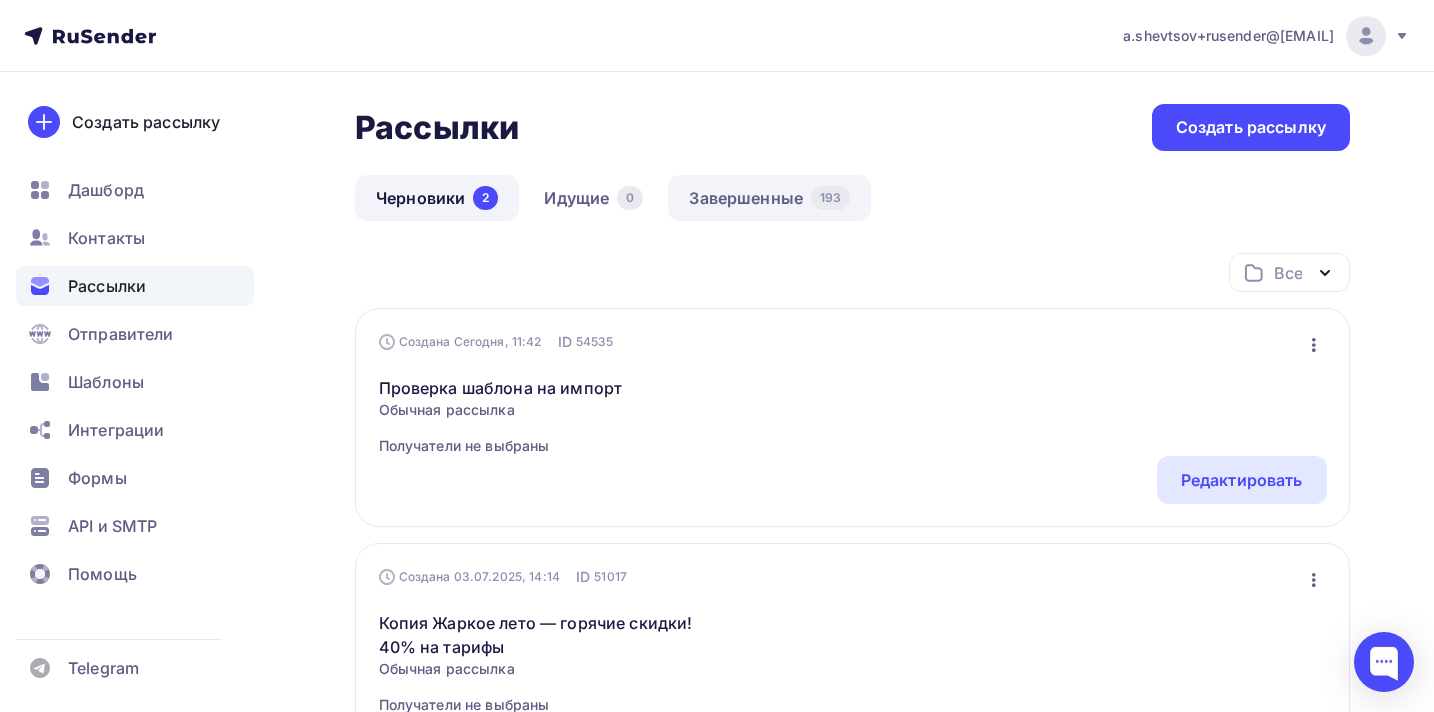 click on "Завершенные
193" at bounding box center (769, 198) 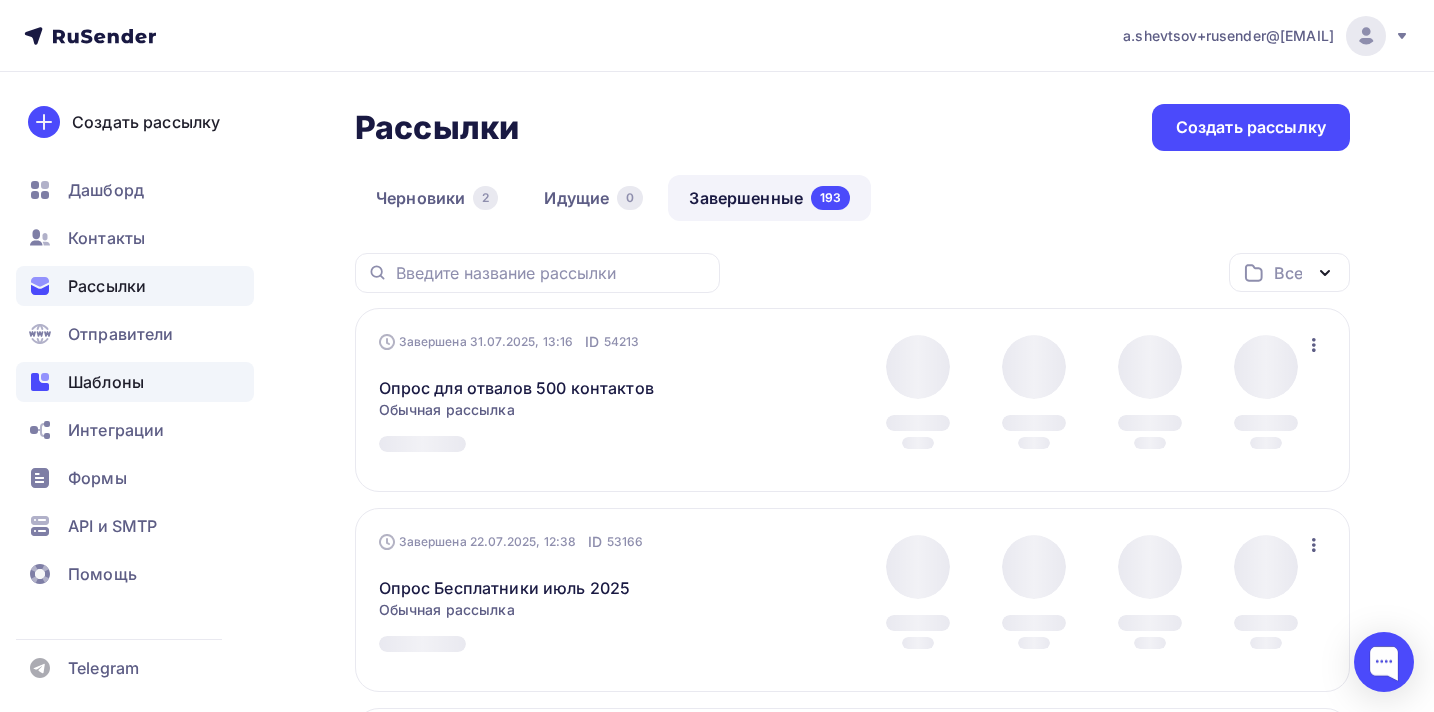 click on "Шаблоны" at bounding box center (106, 382) 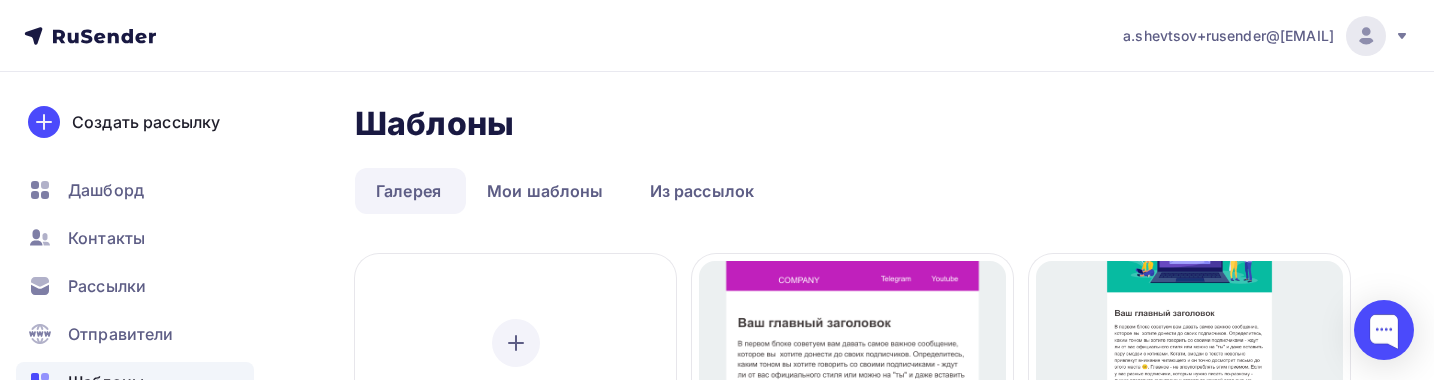 scroll, scrollTop: 63, scrollLeft: 0, axis: vertical 